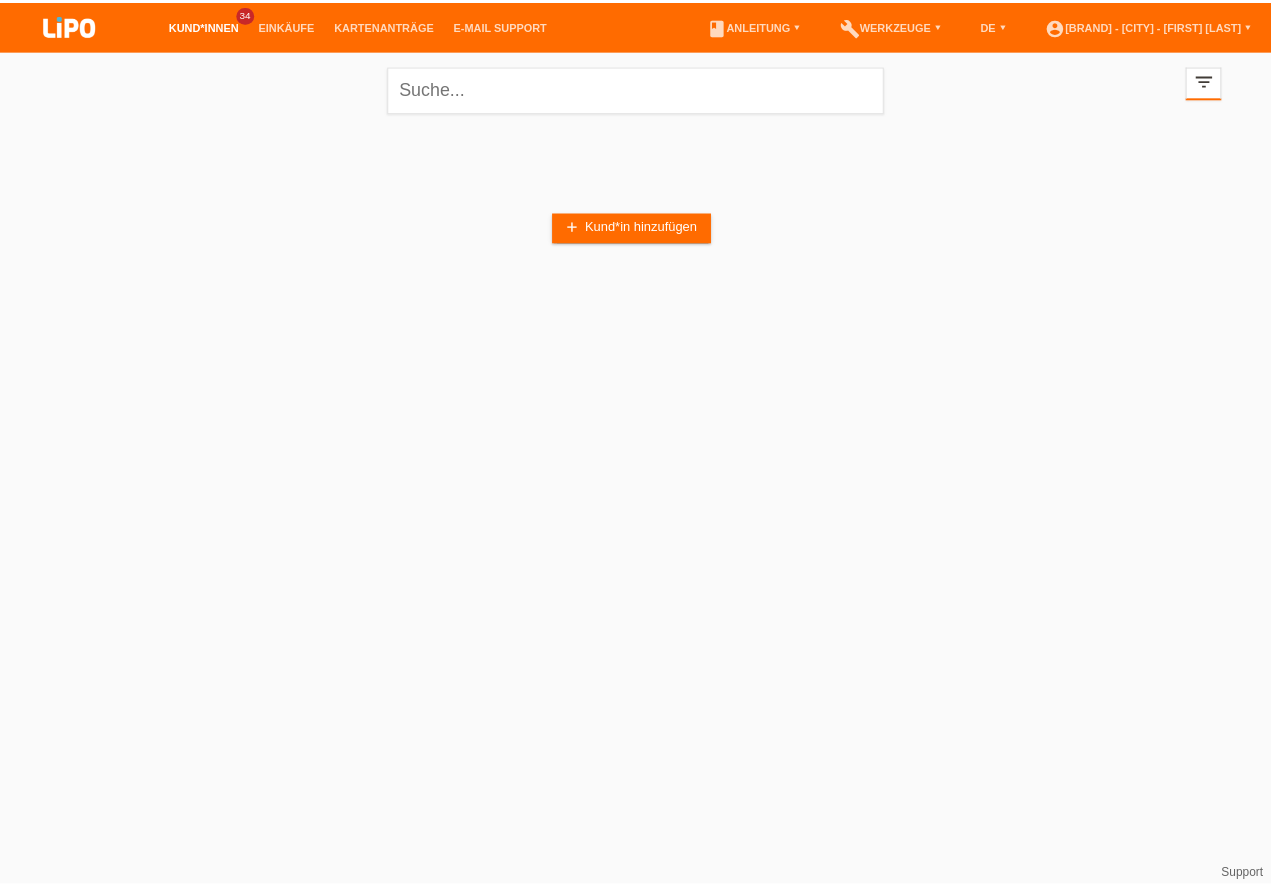 scroll, scrollTop: 0, scrollLeft: 0, axis: both 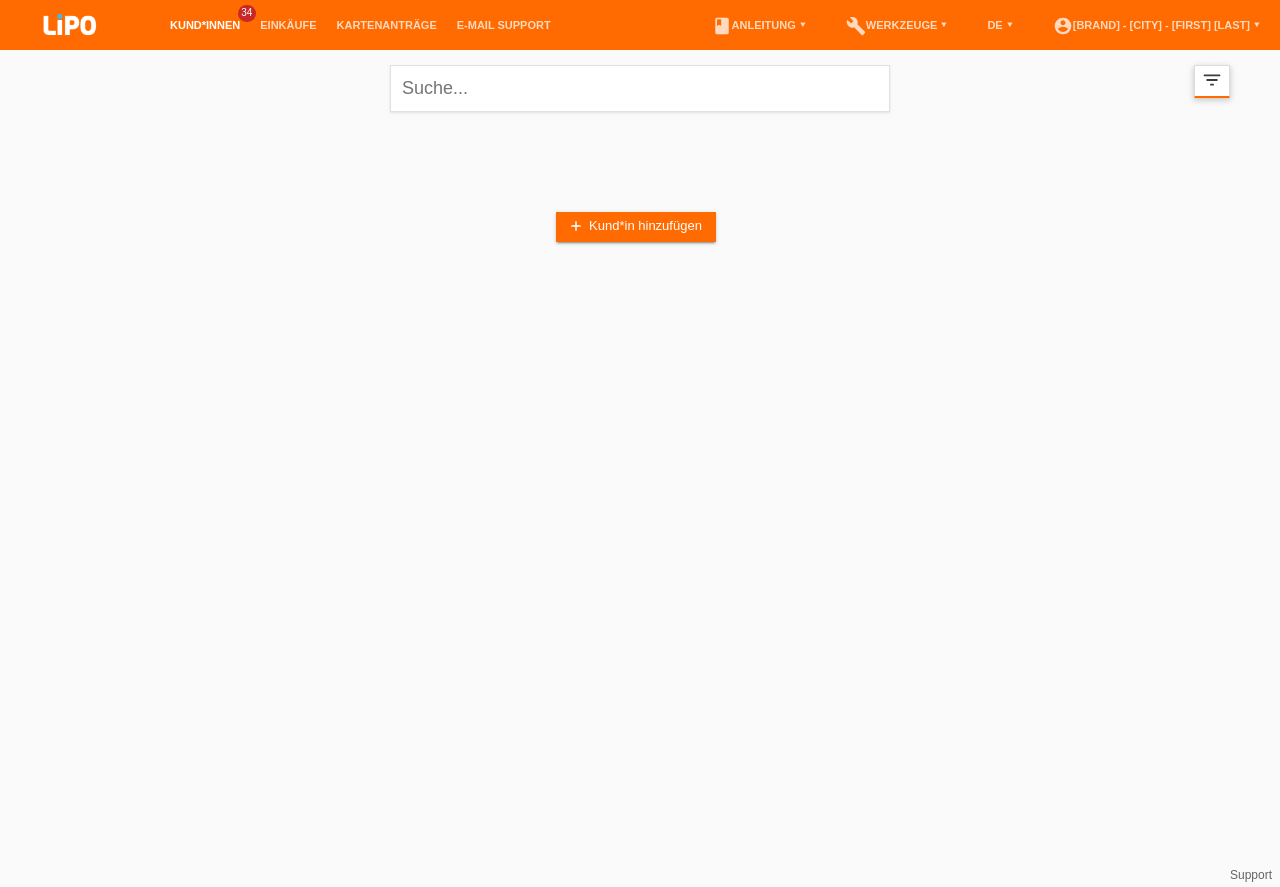 click on "filter_list" at bounding box center (1212, 80) 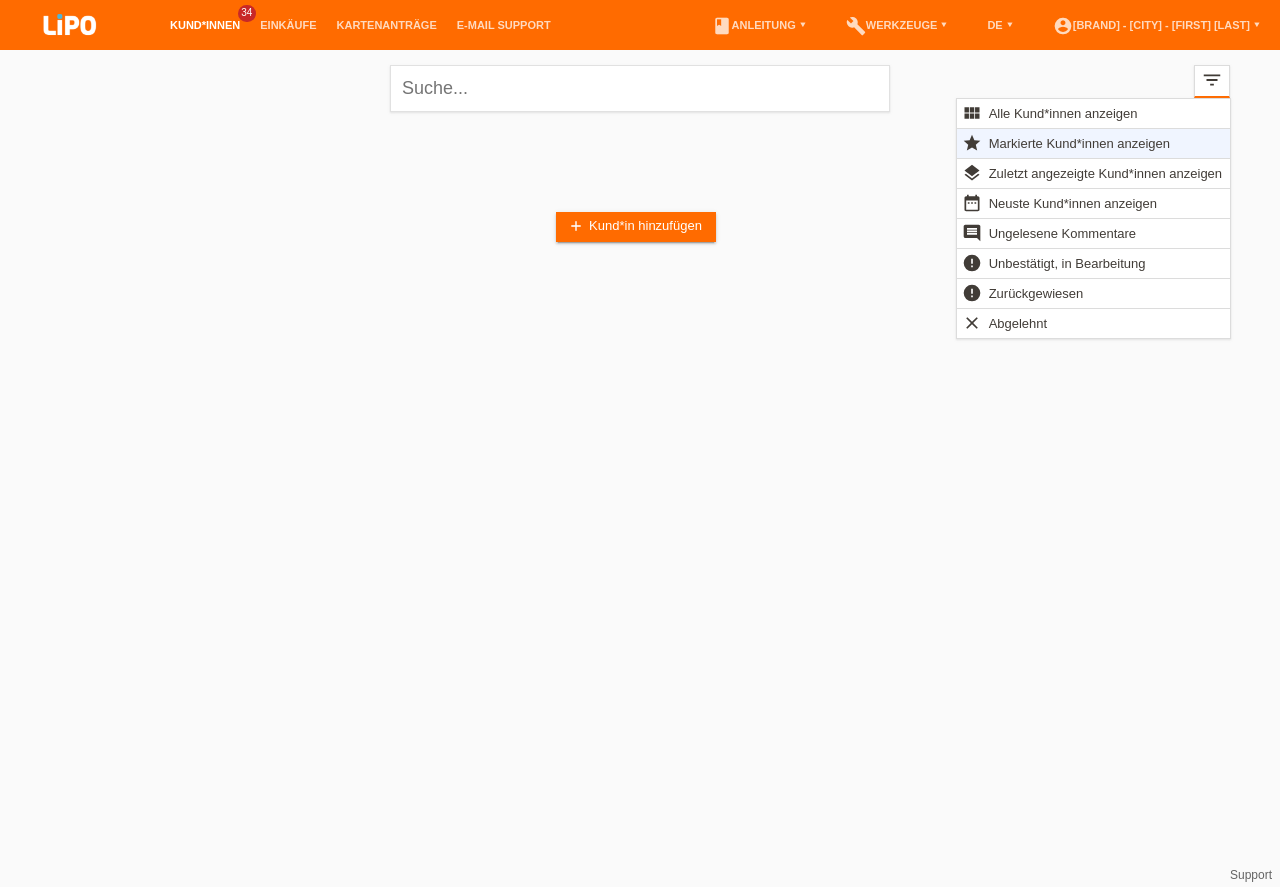 click on "Markierte Kund*innen anzeigen" at bounding box center [1079, 143] 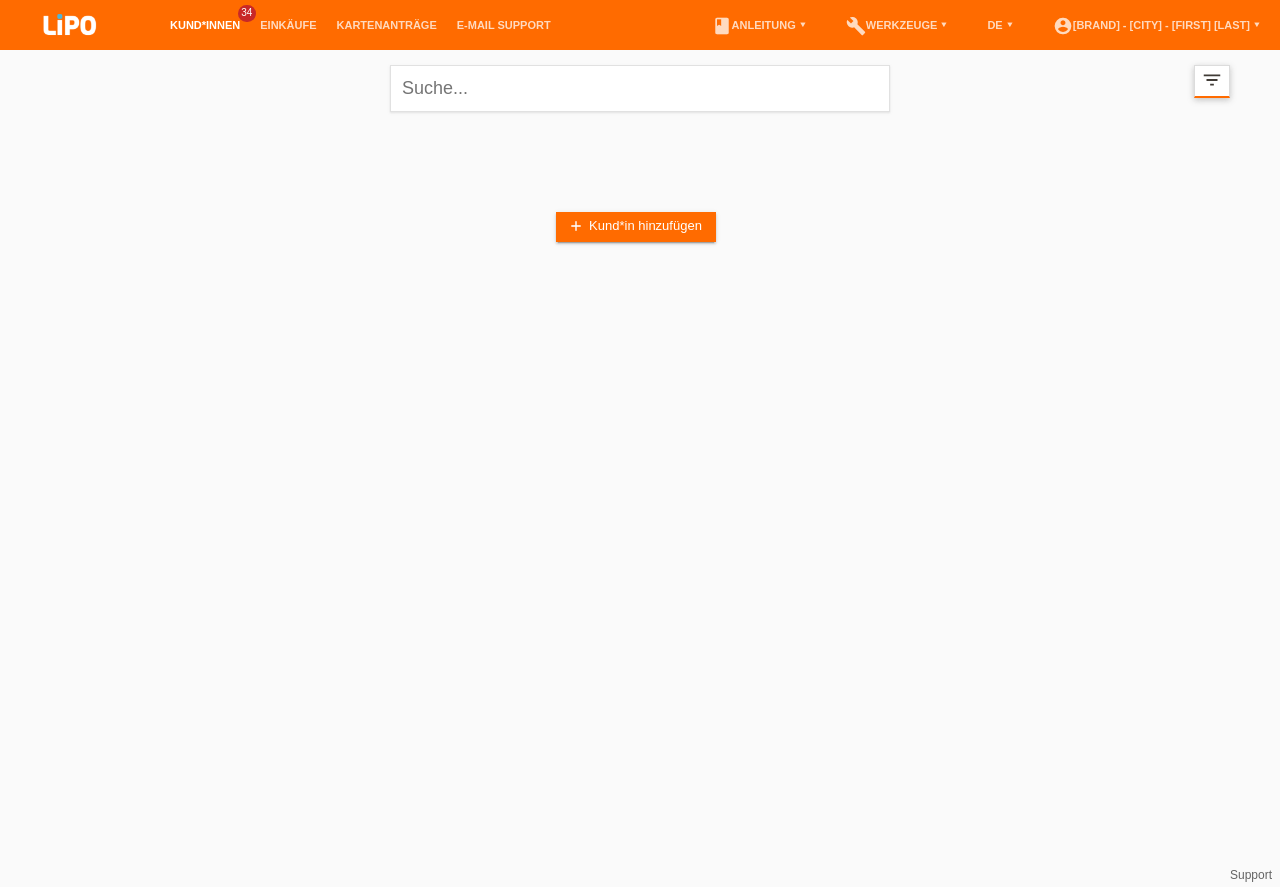 click on "filter_list" at bounding box center (1212, 80) 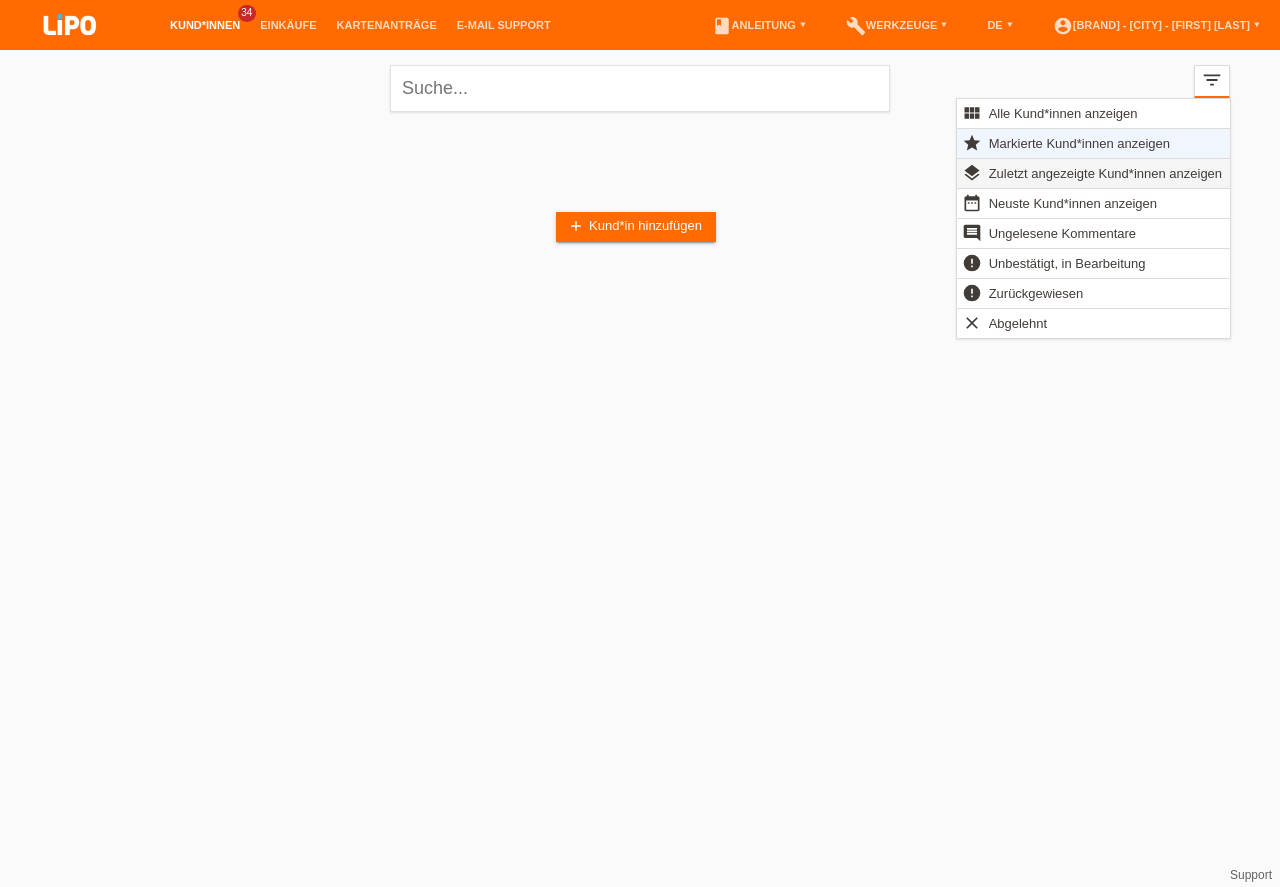 click on "Zuletzt angezeigte Kund*innen anzeigen" at bounding box center (1105, 173) 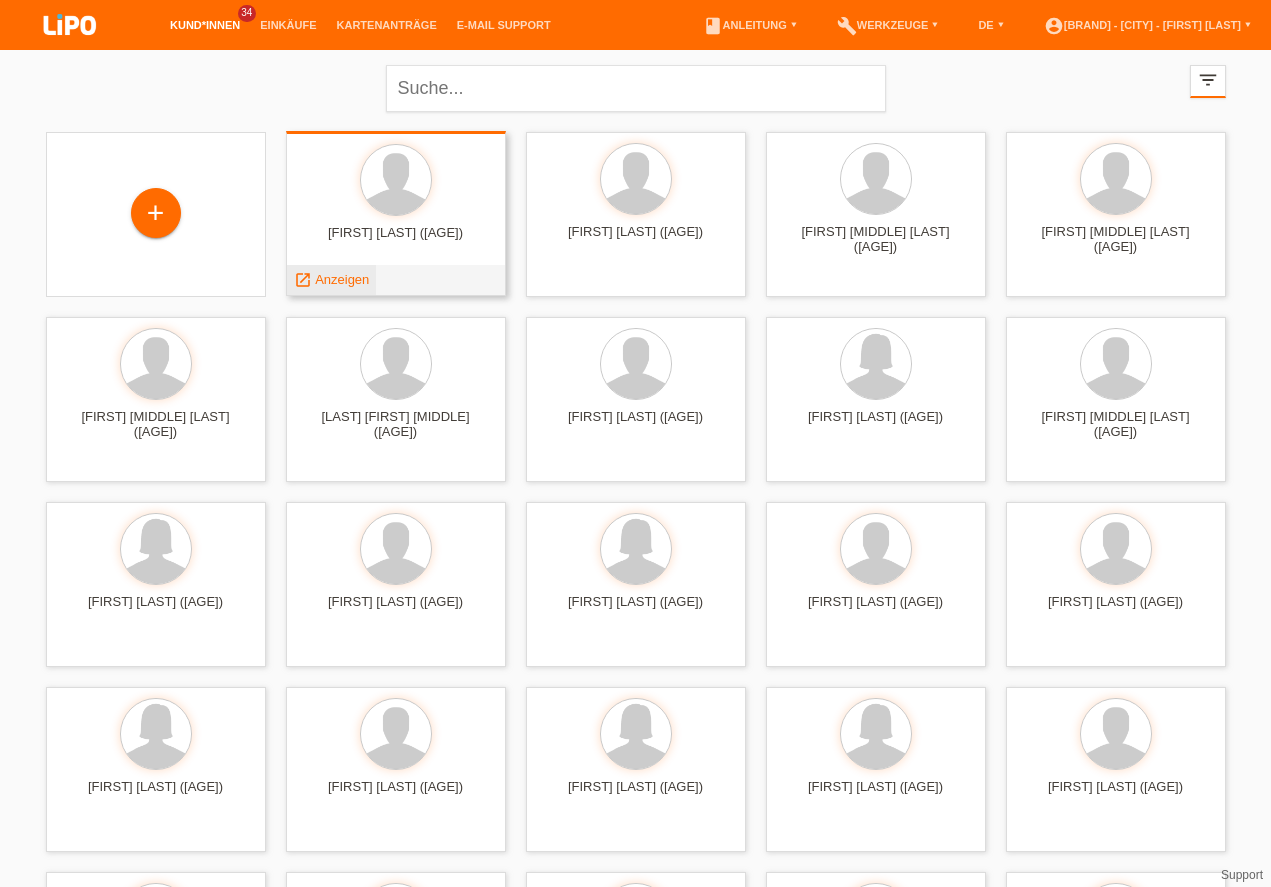 click on "launch   Anzeigen" at bounding box center (332, 280) 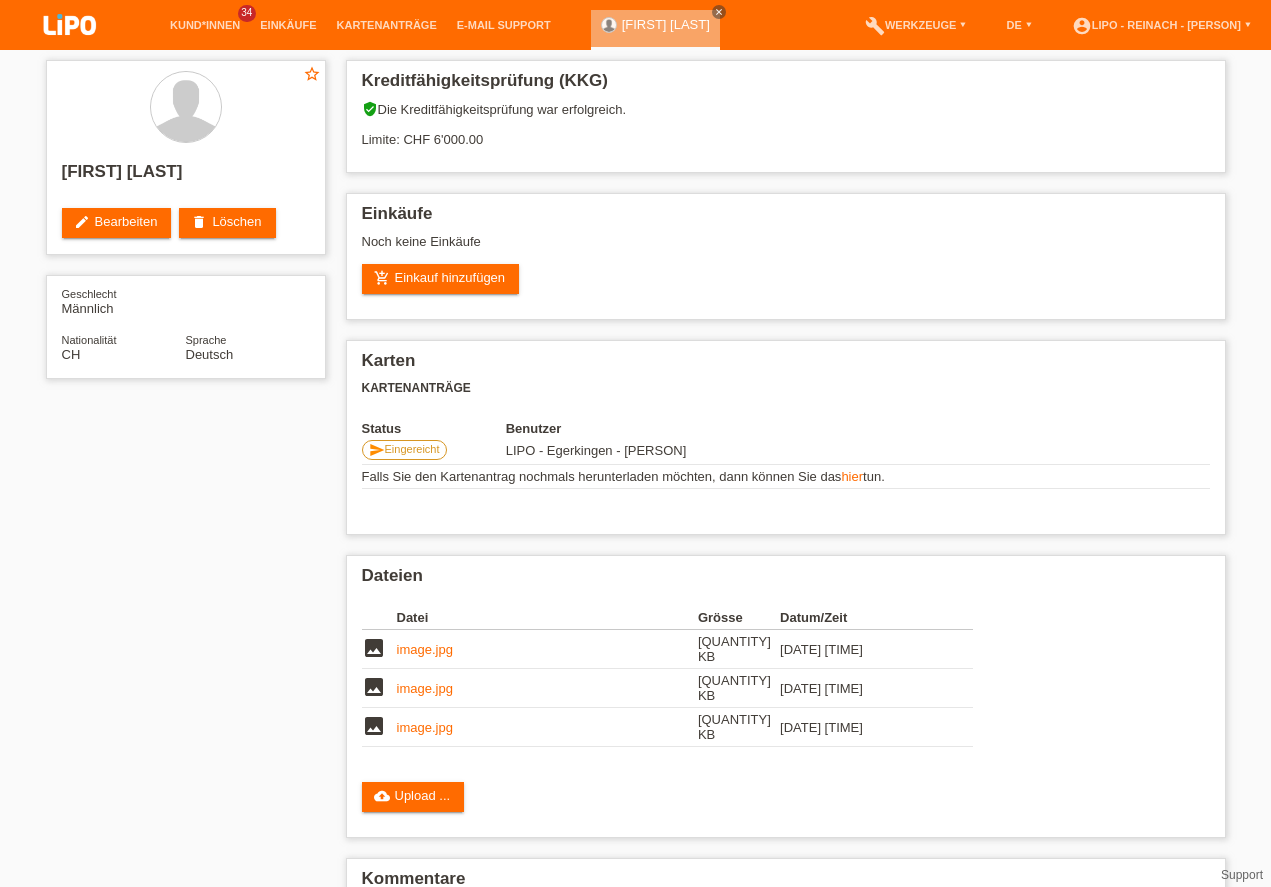 scroll, scrollTop: 0, scrollLeft: 0, axis: both 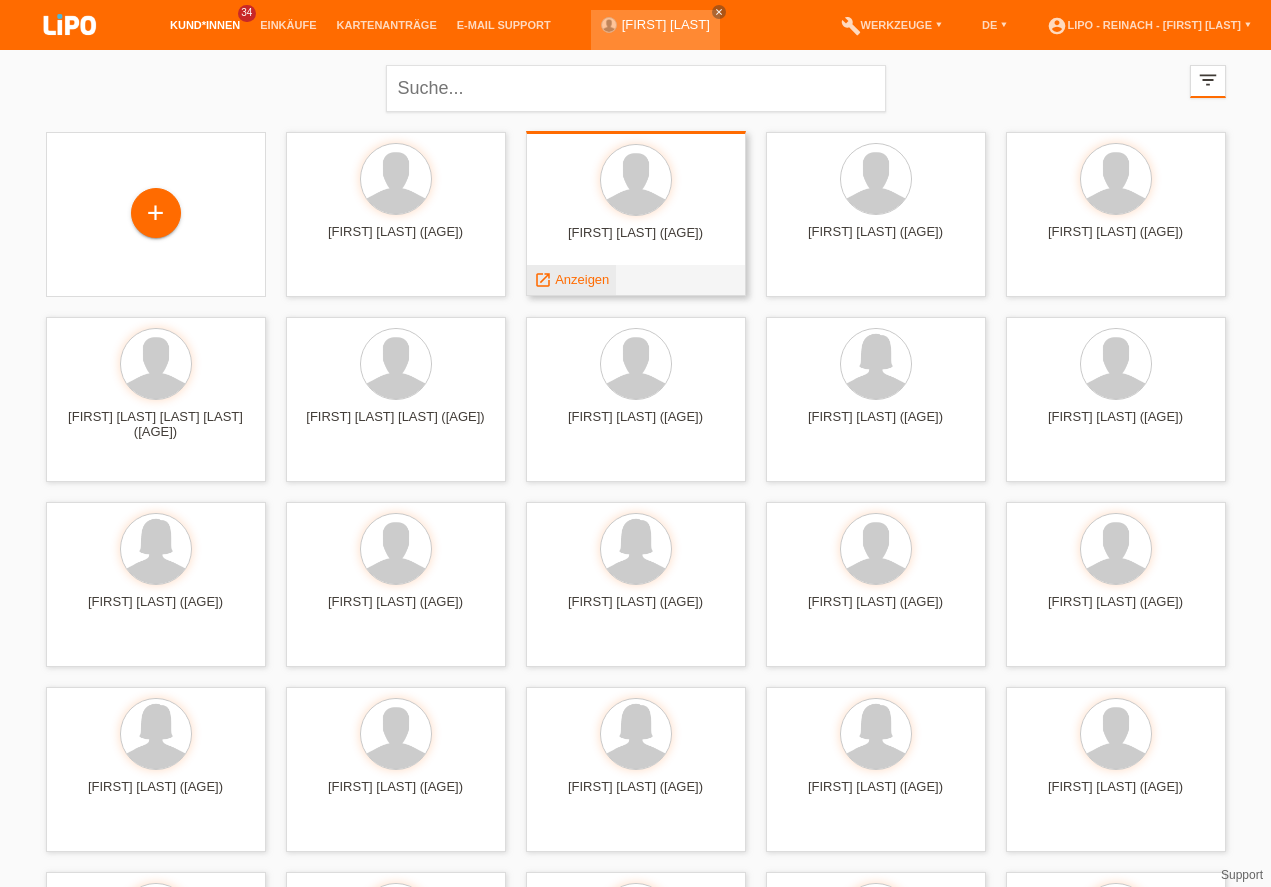 click on "Anzeigen" at bounding box center (582, 279) 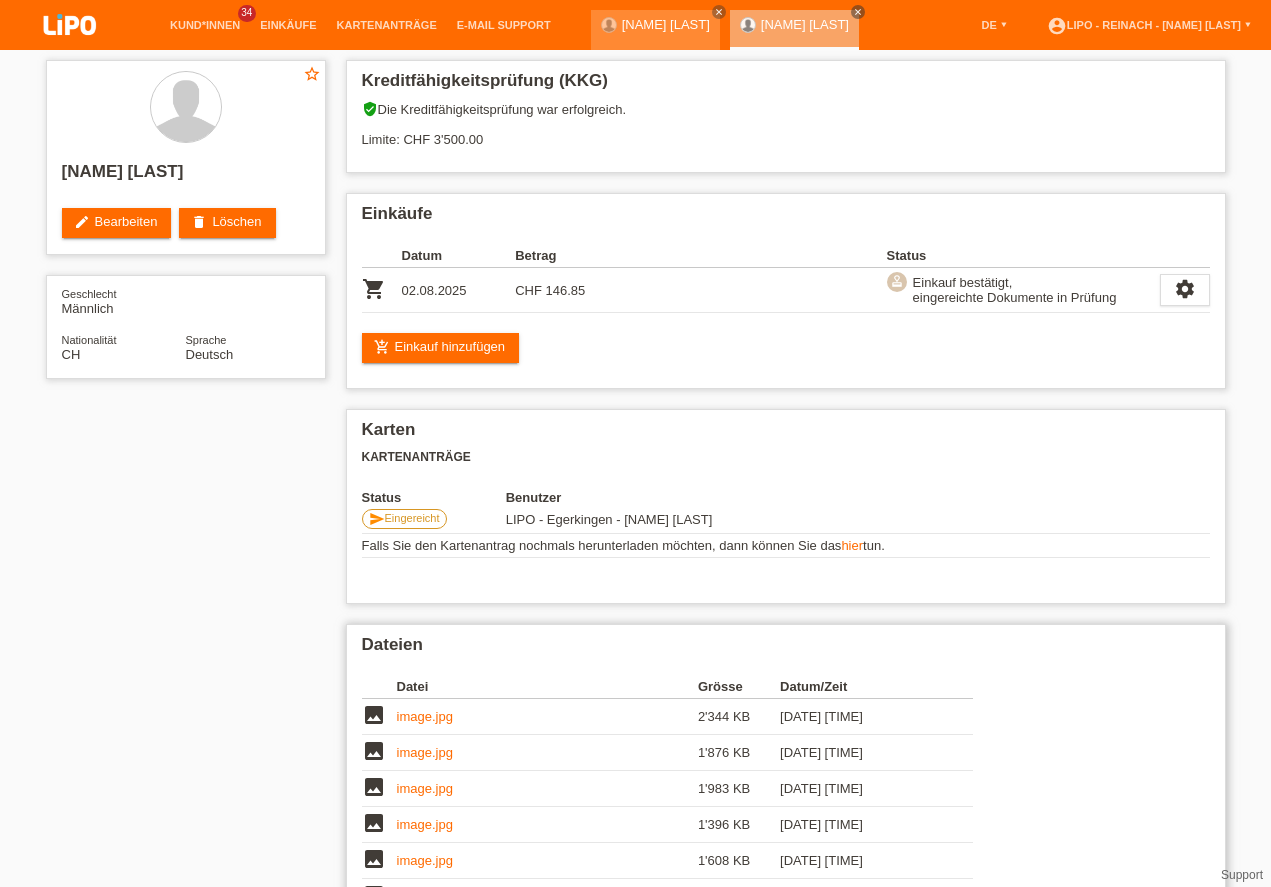 scroll, scrollTop: 0, scrollLeft: 0, axis: both 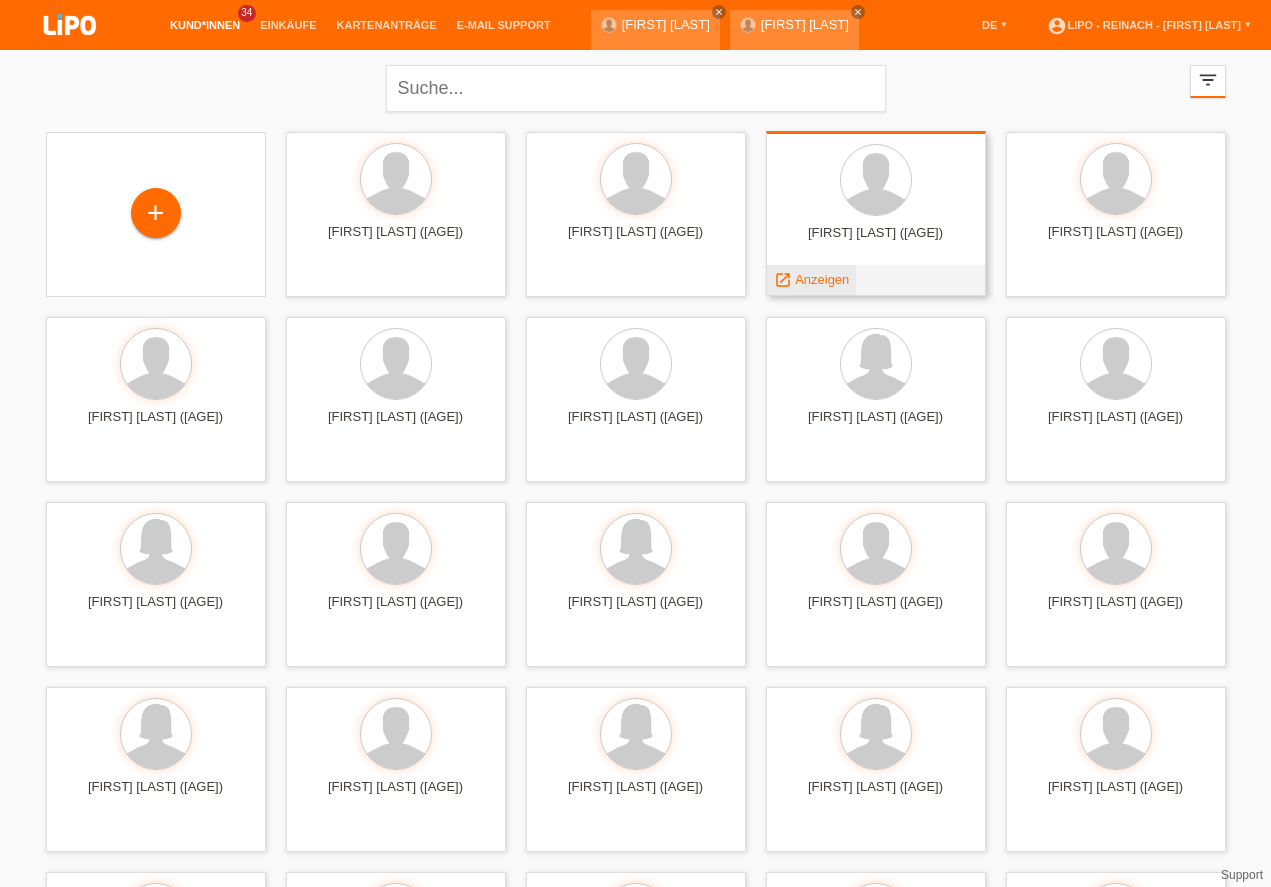 click on "Anzeigen" at bounding box center (822, 279) 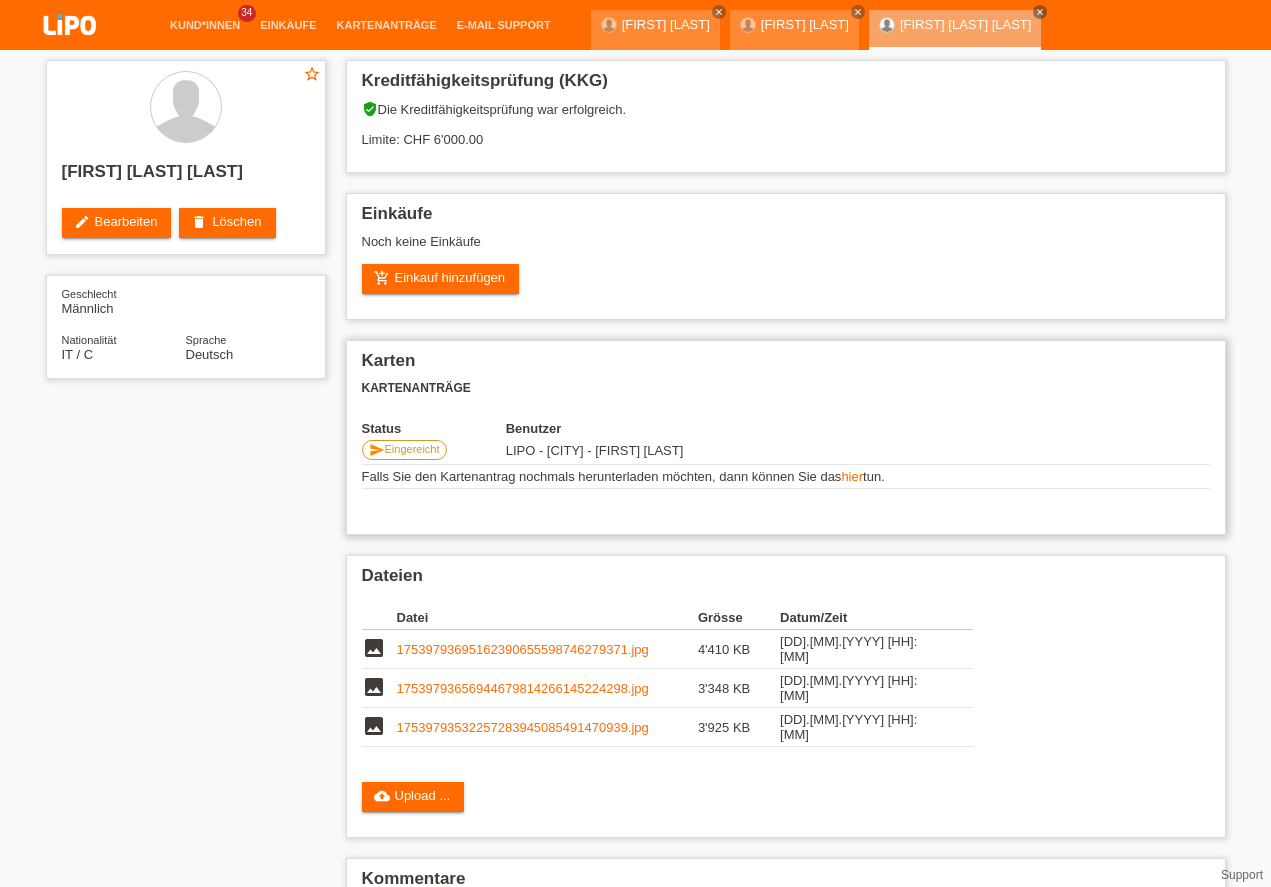 scroll, scrollTop: 0, scrollLeft: 0, axis: both 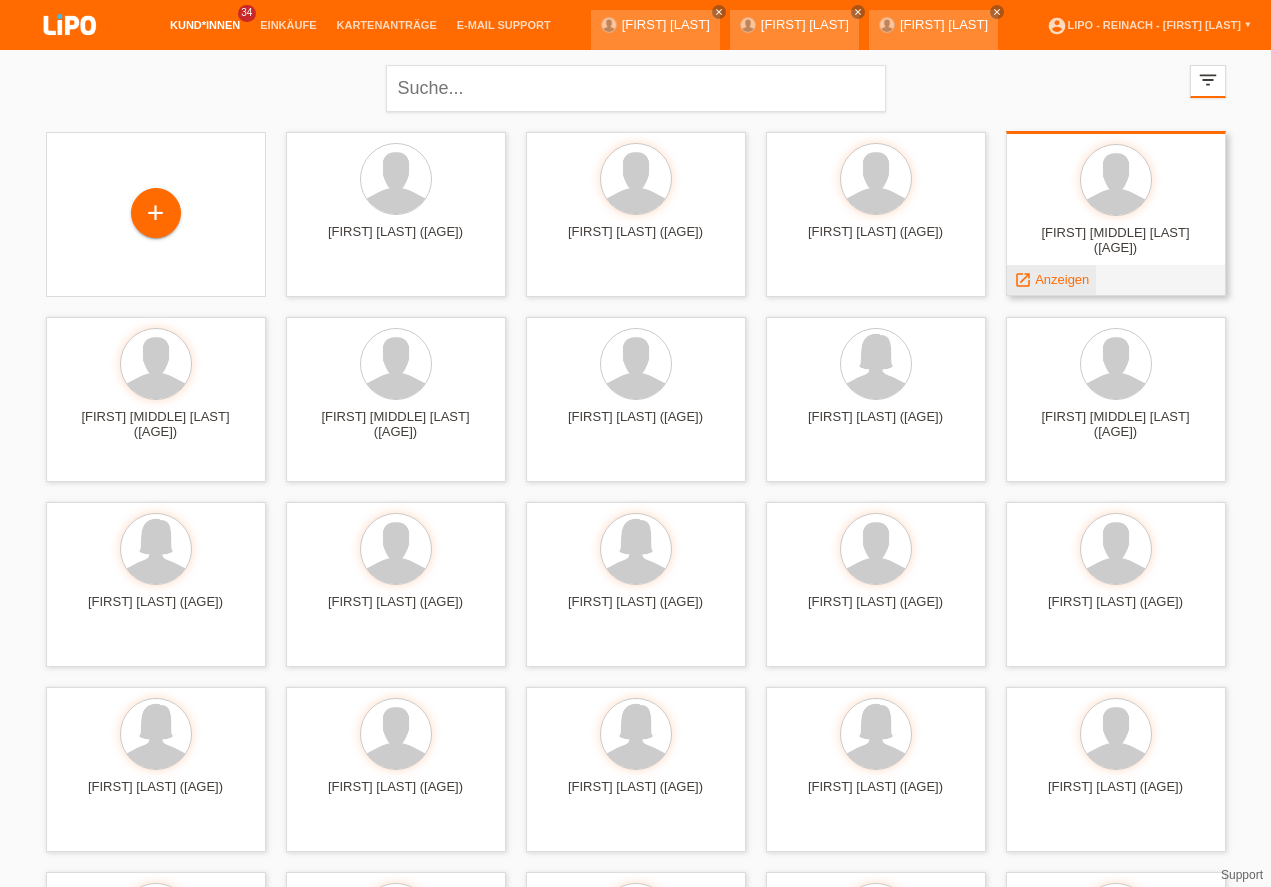 click on "Anzeigen" at bounding box center [1062, 279] 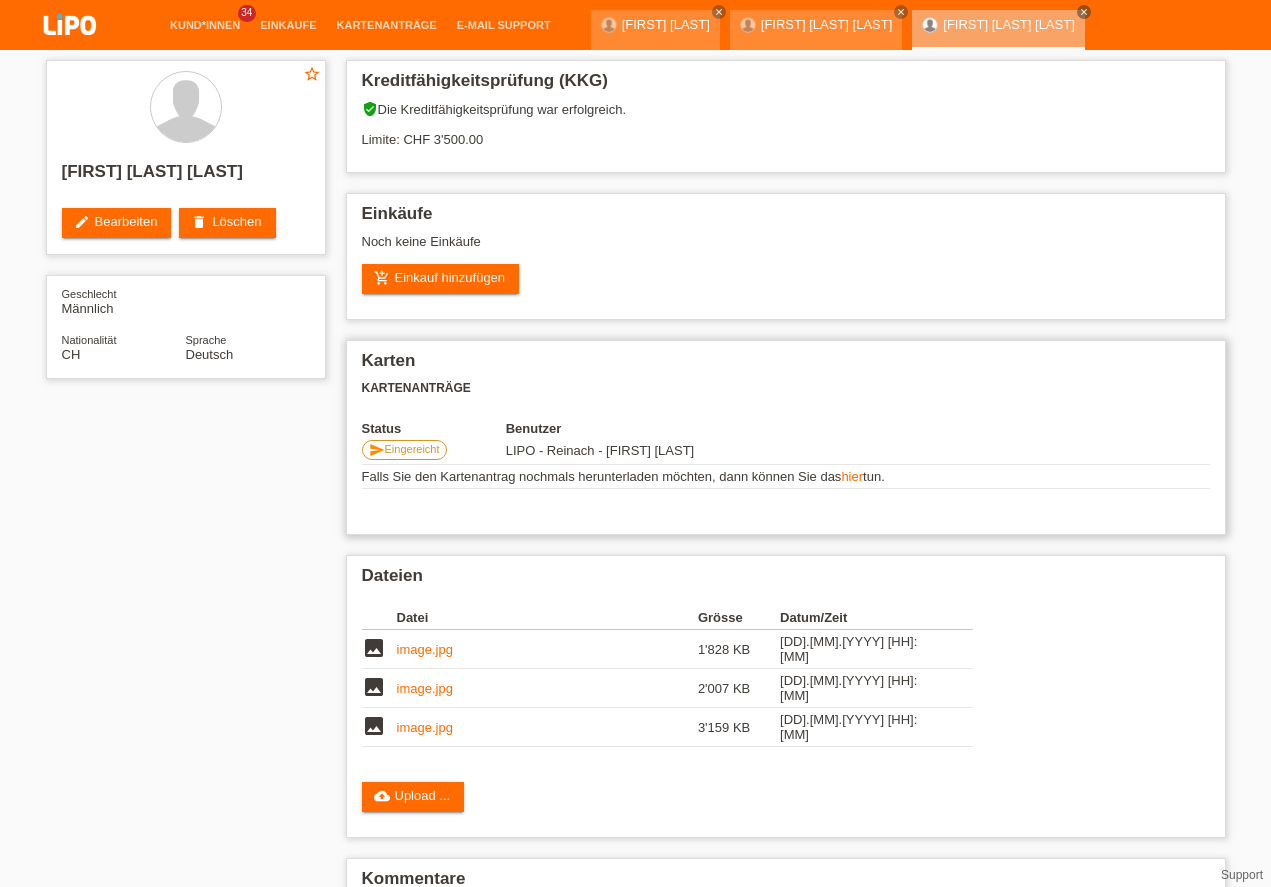scroll, scrollTop: 0, scrollLeft: 0, axis: both 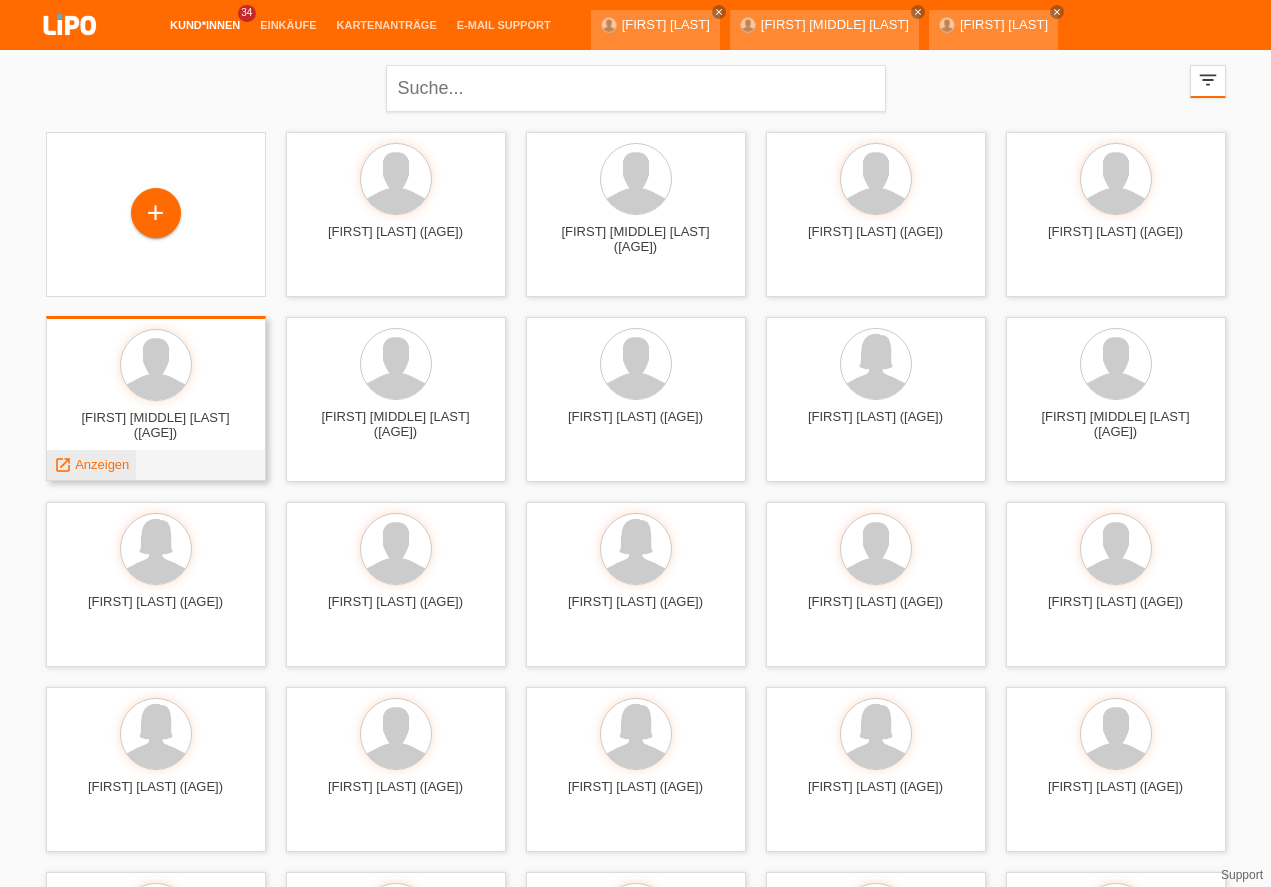 click on "Anzeigen" at bounding box center (102, 464) 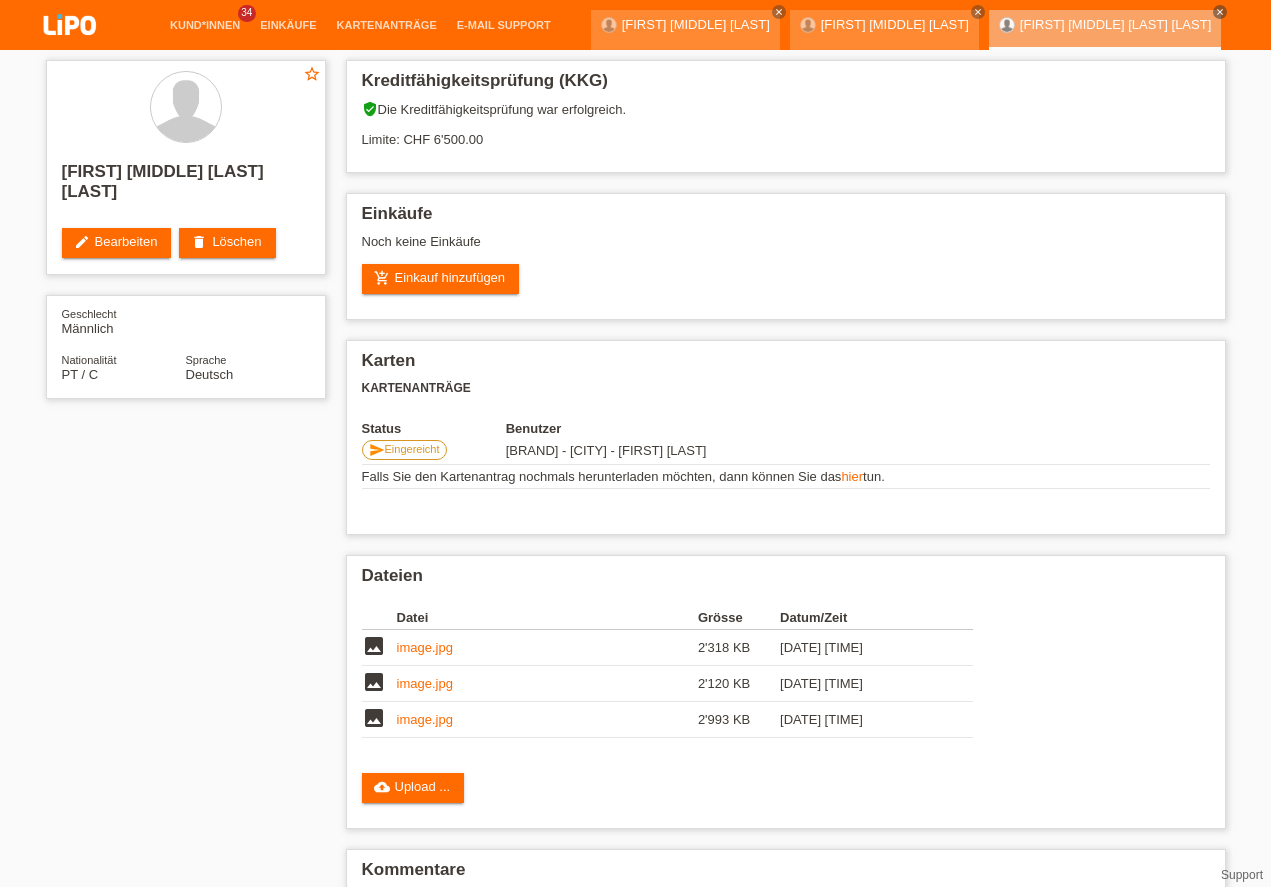 scroll, scrollTop: 0, scrollLeft: 0, axis: both 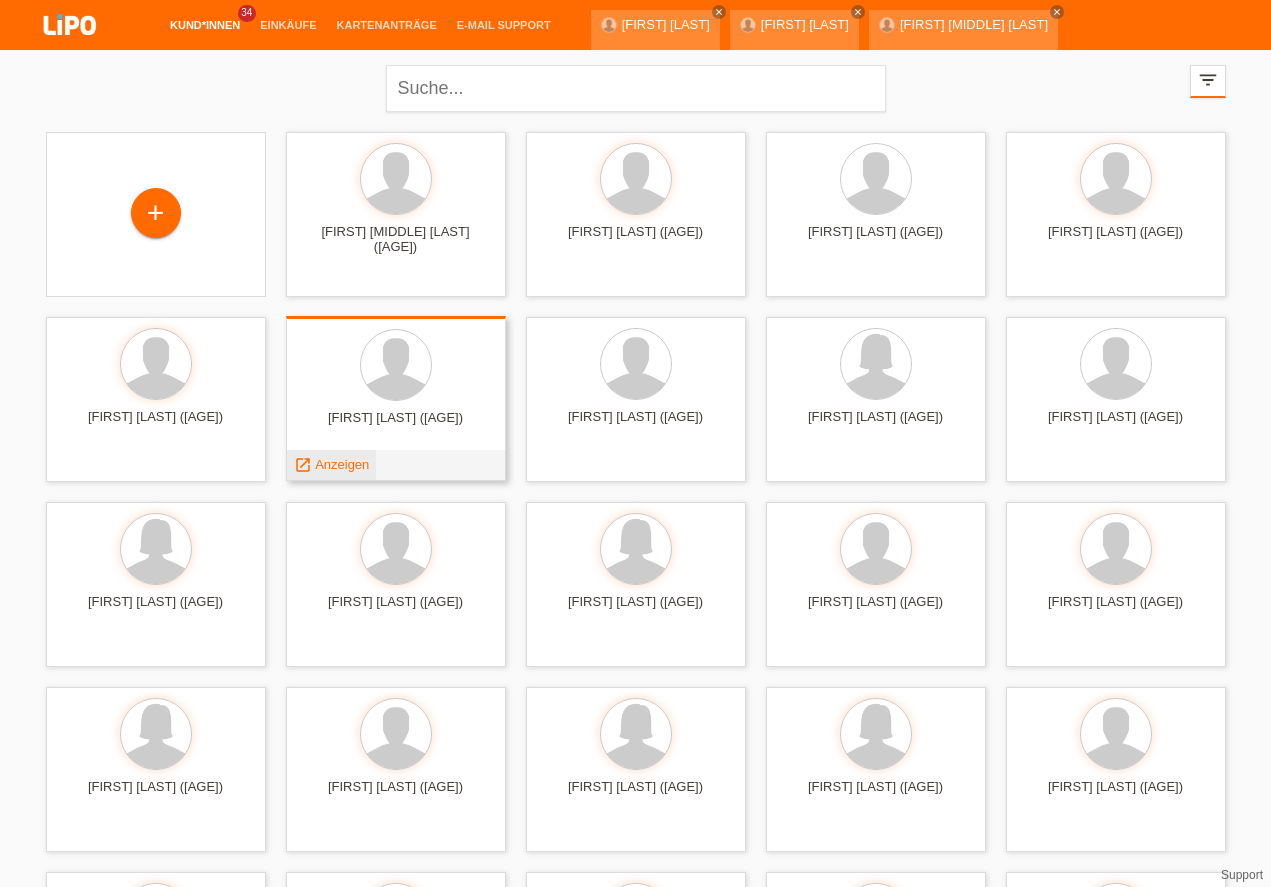 click on "Anzeigen" at bounding box center (342, 464) 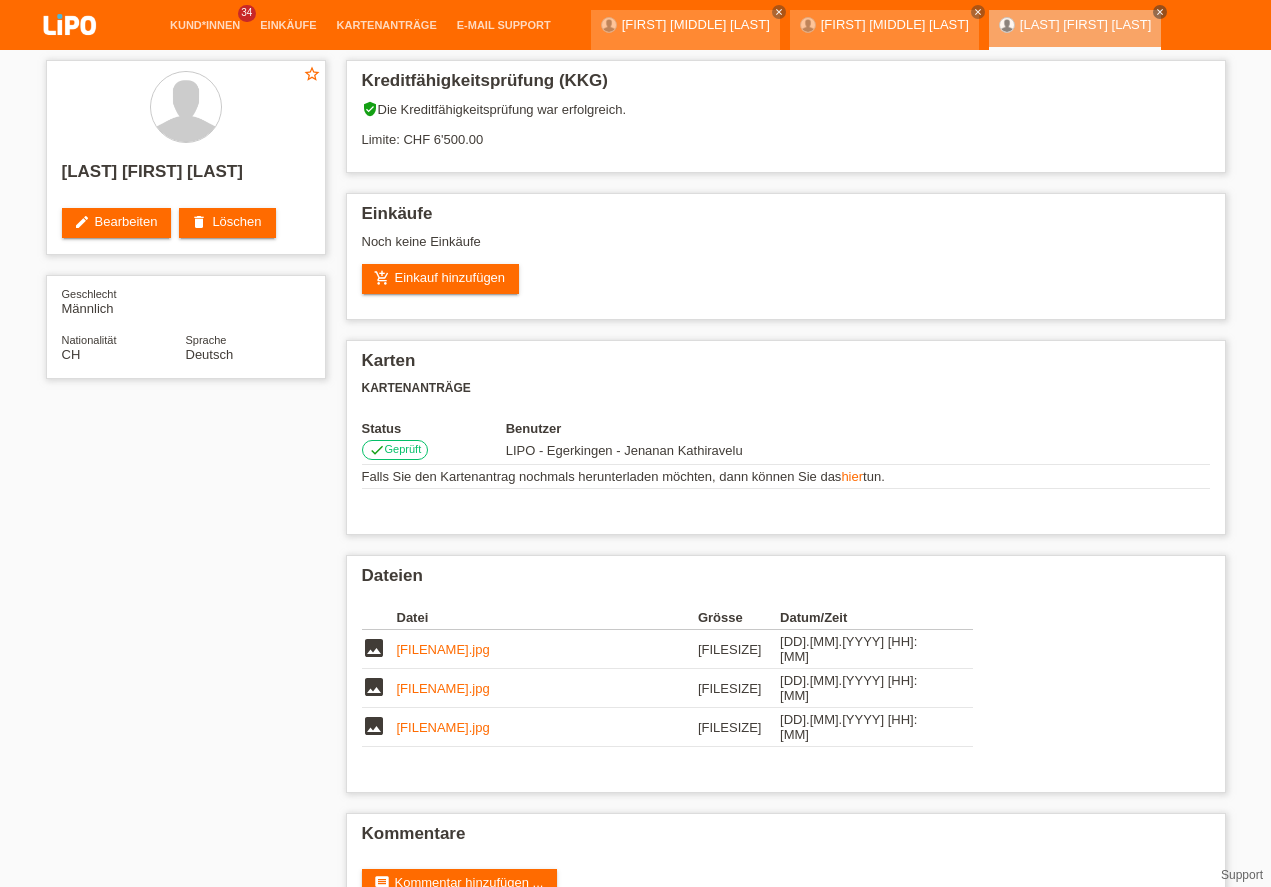 scroll, scrollTop: 0, scrollLeft: 0, axis: both 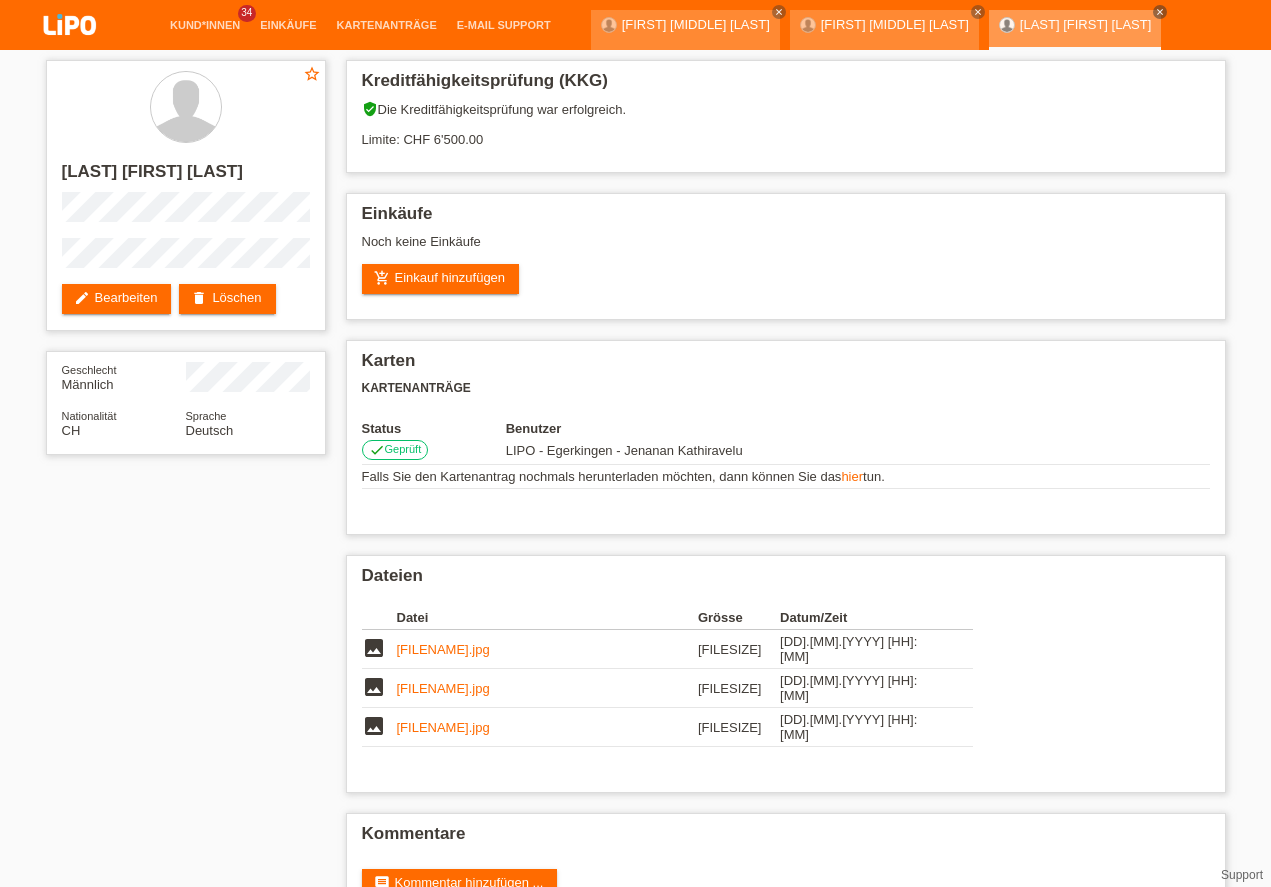 click on "[LAST] [FIRST]
close" at bounding box center [1075, 30] 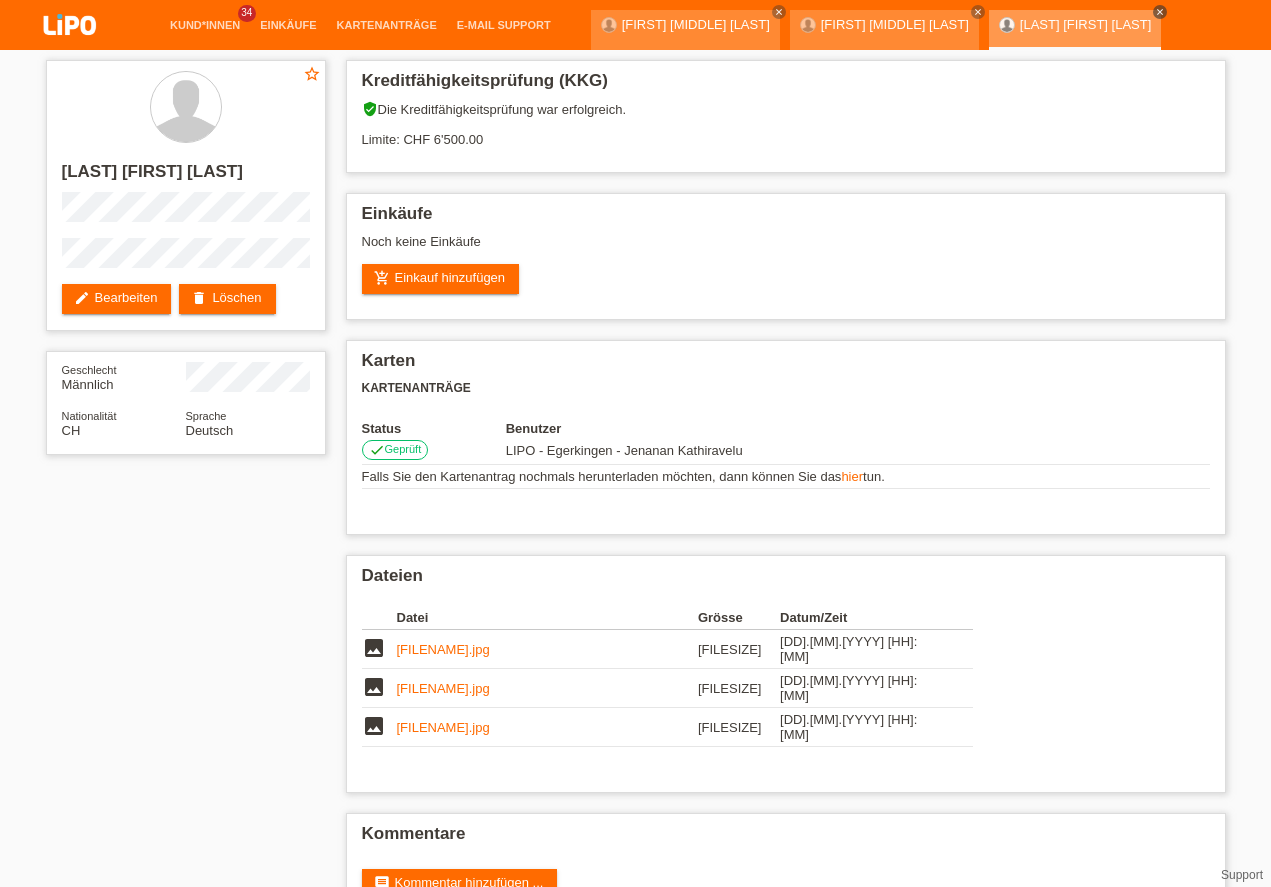 click on "close" at bounding box center (1160, 12) 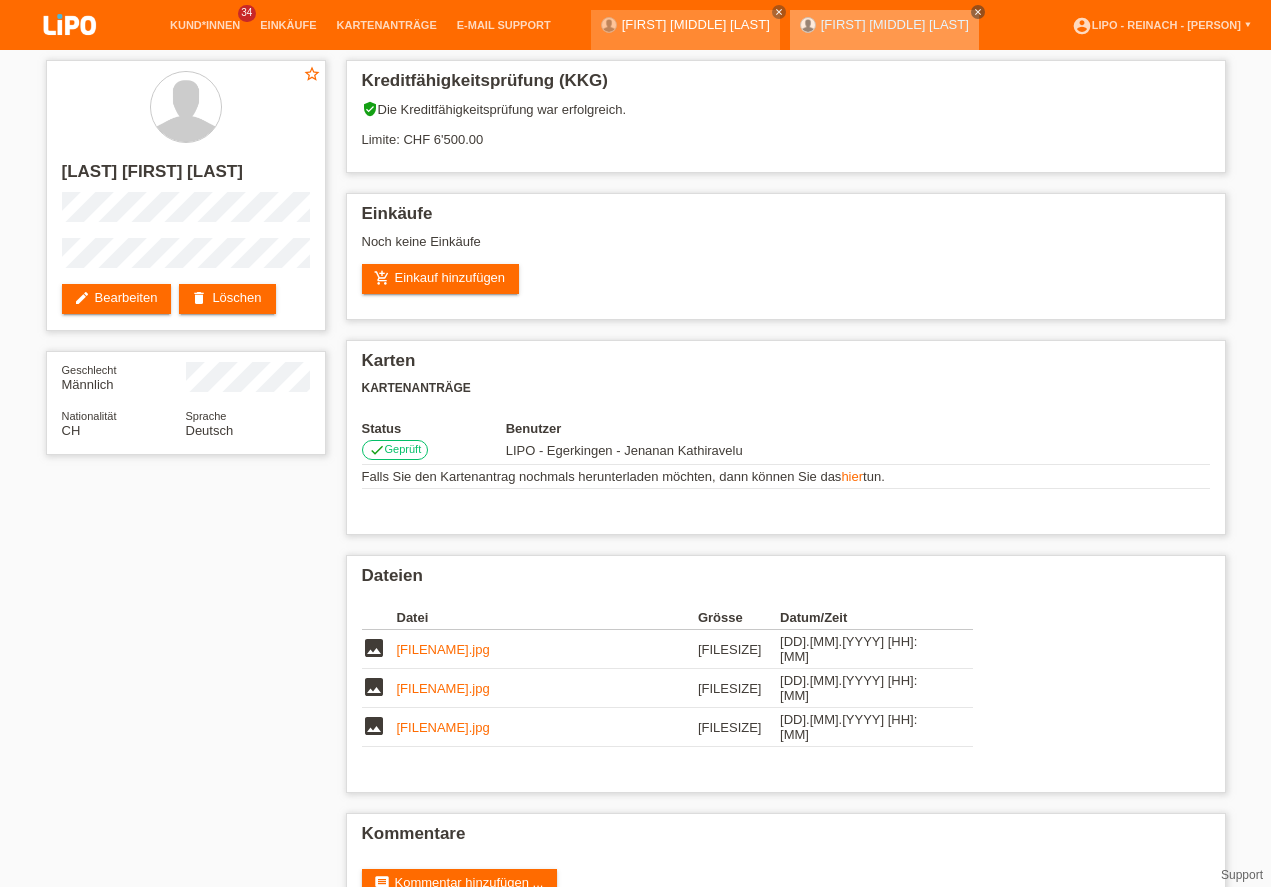 click on "close" at bounding box center (978, 12) 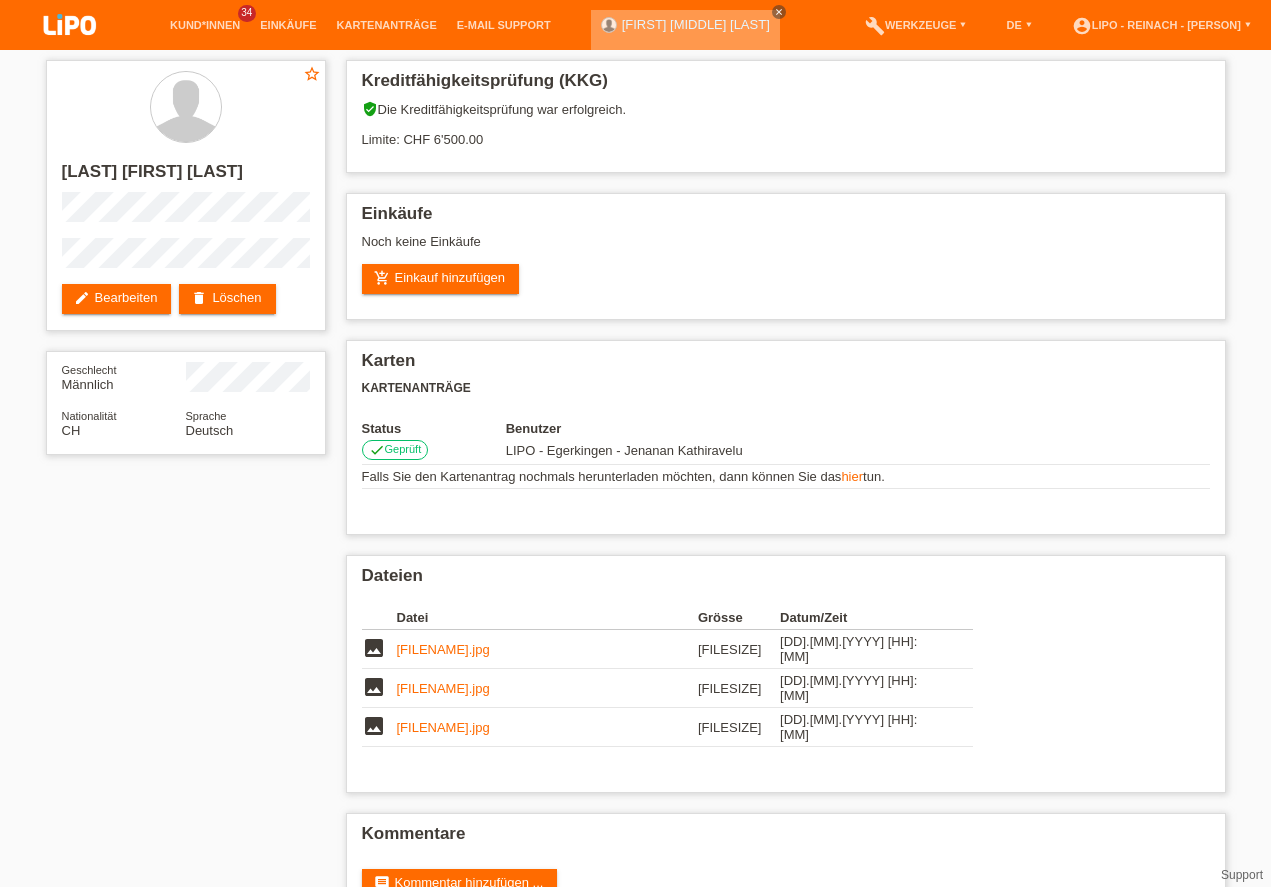 click on "close" at bounding box center (779, 12) 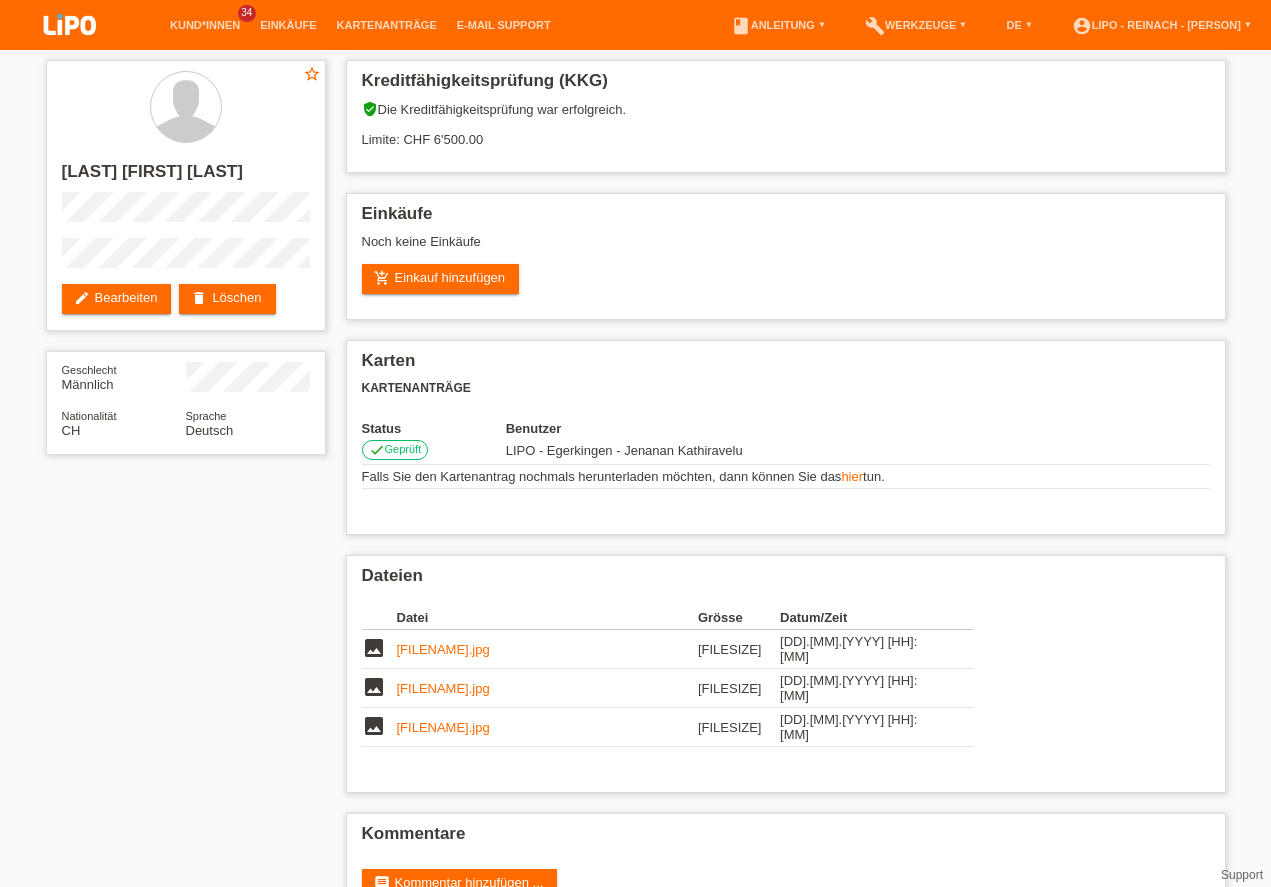 click at bounding box center [70, 26] 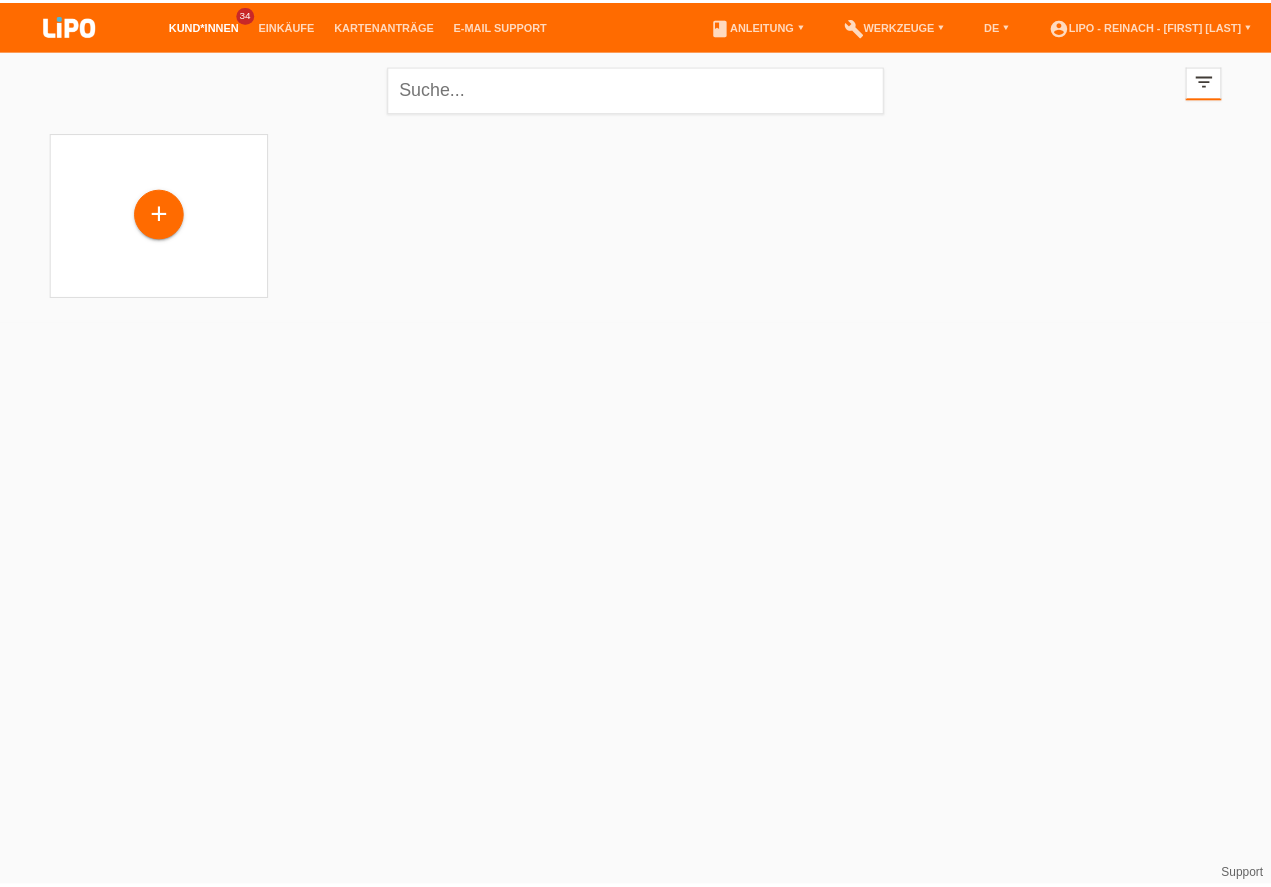 scroll, scrollTop: 0, scrollLeft: 0, axis: both 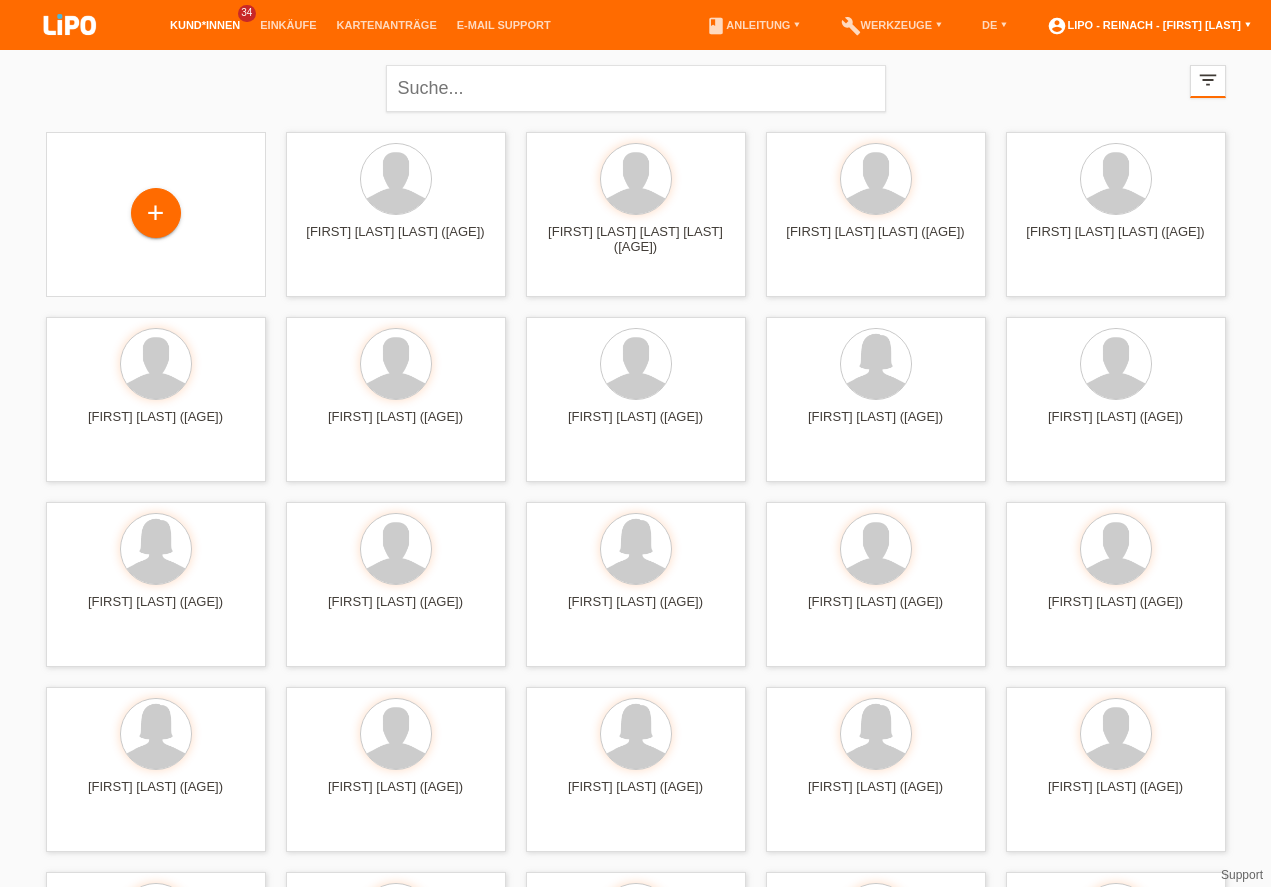 click on "account_circle  LIPO - Reinach - Thomas Bauer  ▾" at bounding box center [1149, 25] 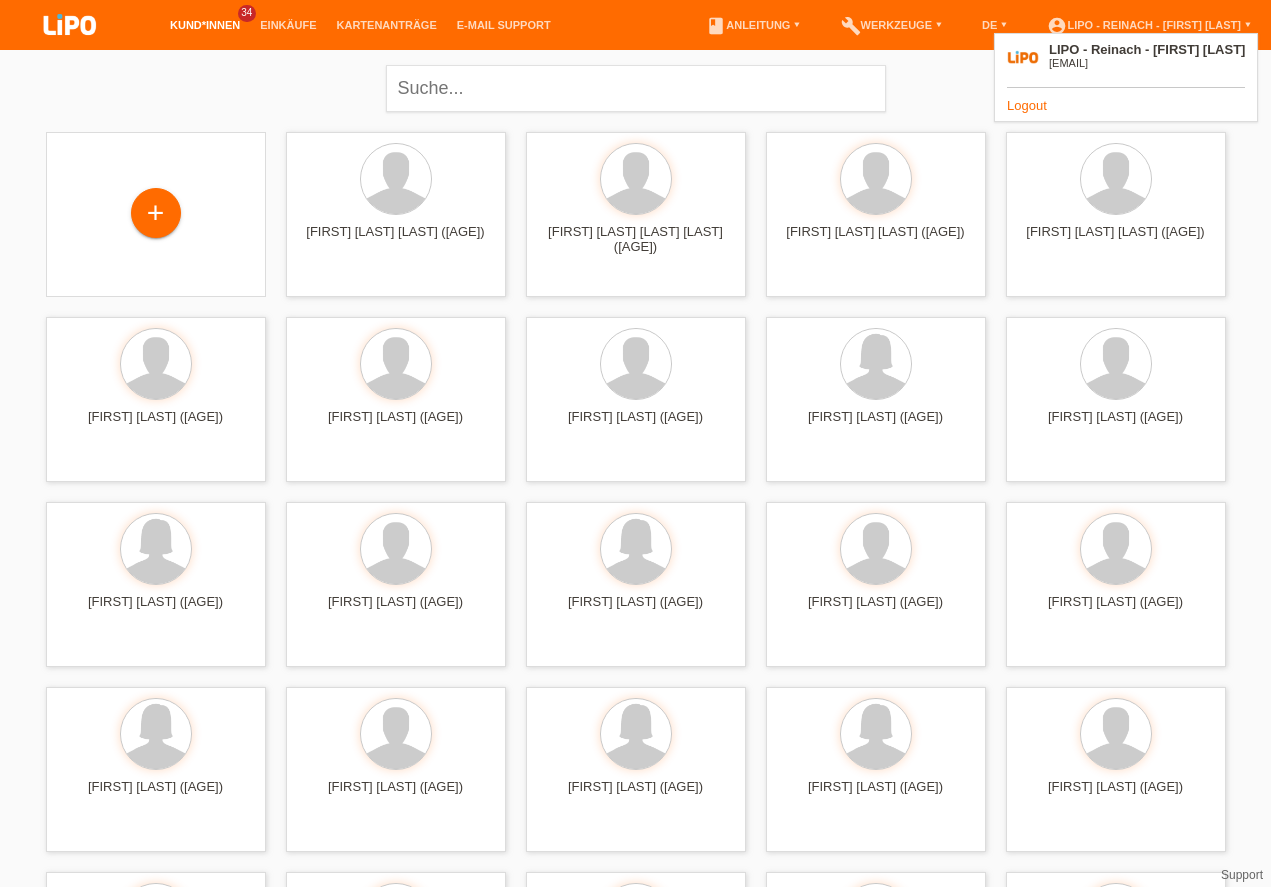 click on "Logout" at bounding box center (1027, 105) 